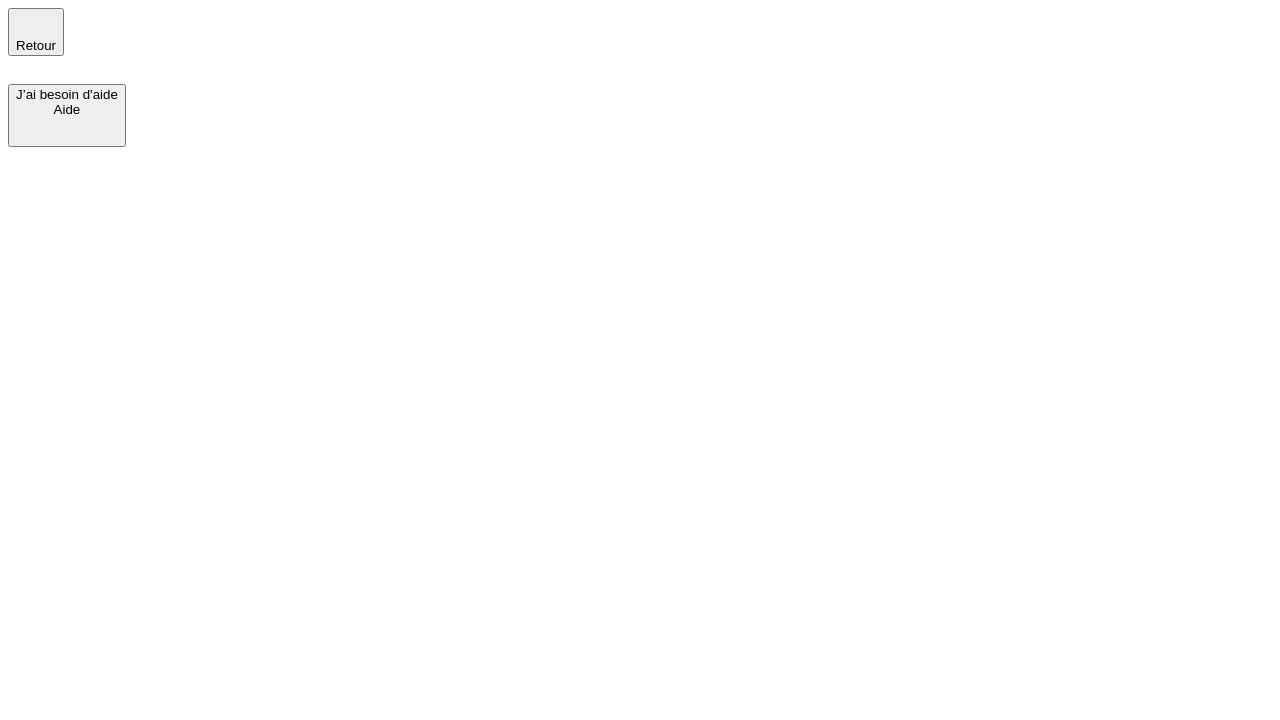 scroll, scrollTop: 0, scrollLeft: 0, axis: both 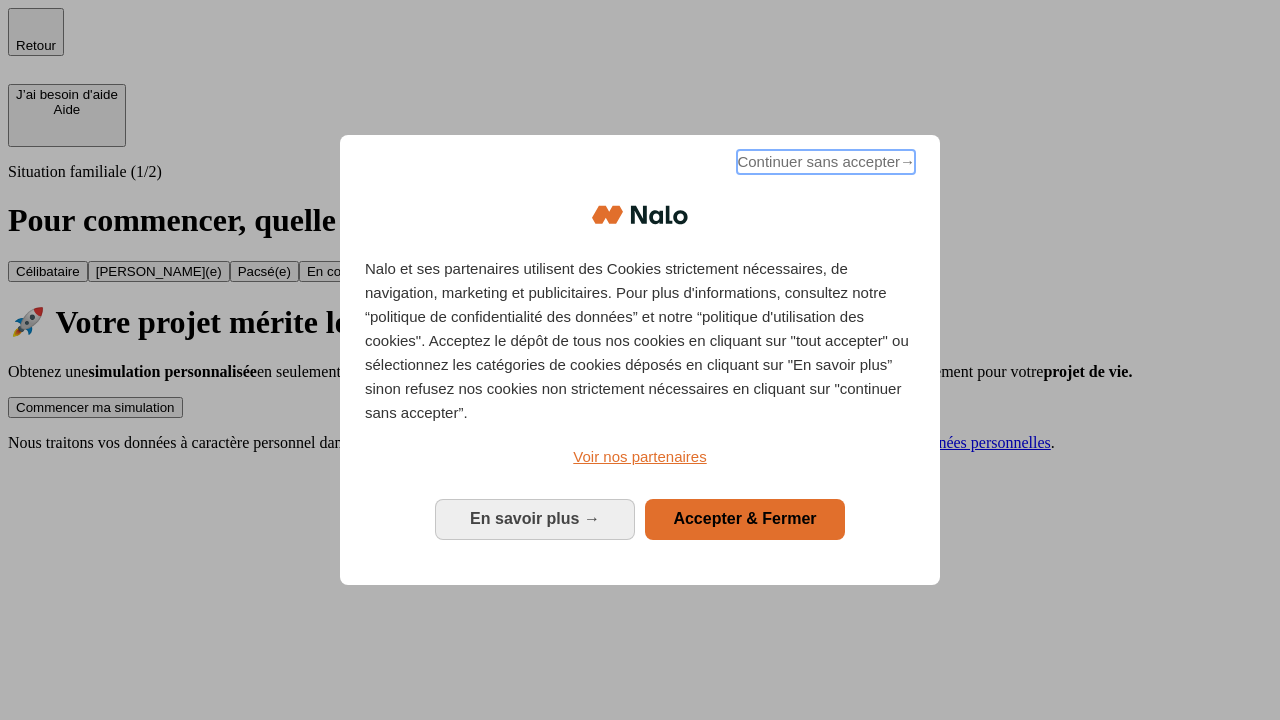 click on "Continuer sans accepter  →" at bounding box center (826, 162) 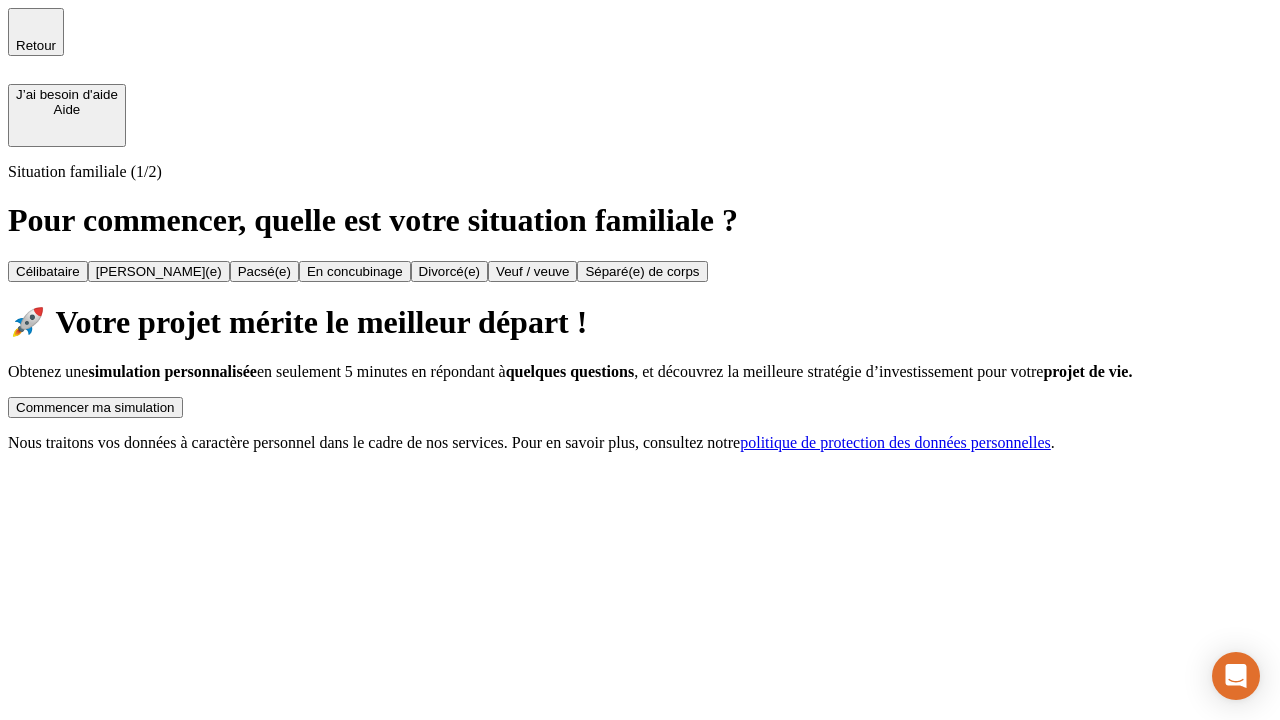 click on "Commencer ma simulation" at bounding box center [95, 407] 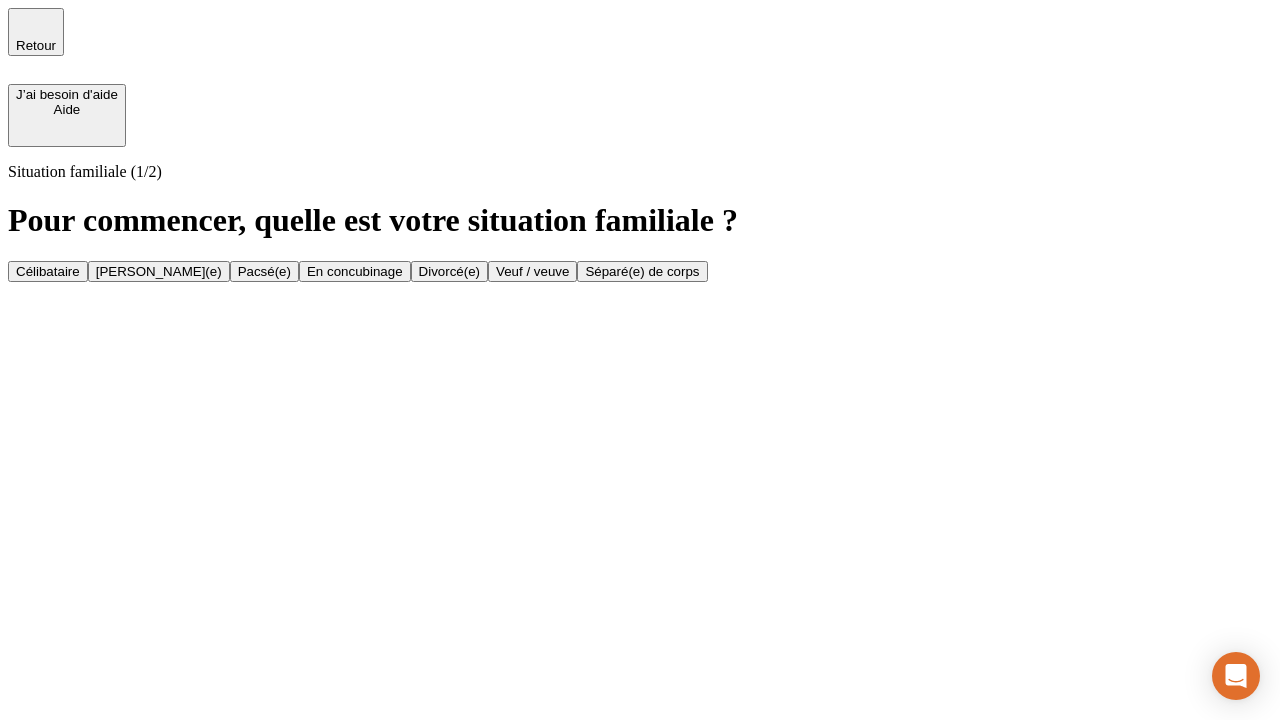 click on "Veuf / veuve" at bounding box center [532, 271] 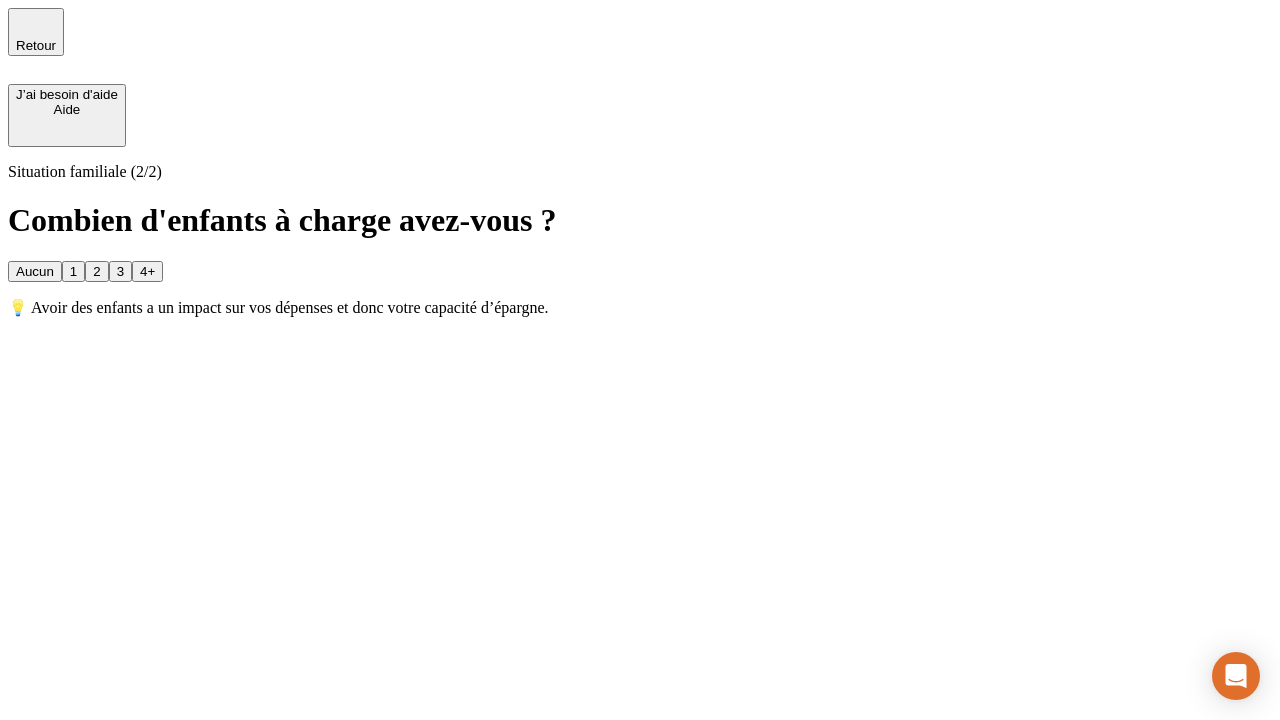 click on "1" at bounding box center (73, 271) 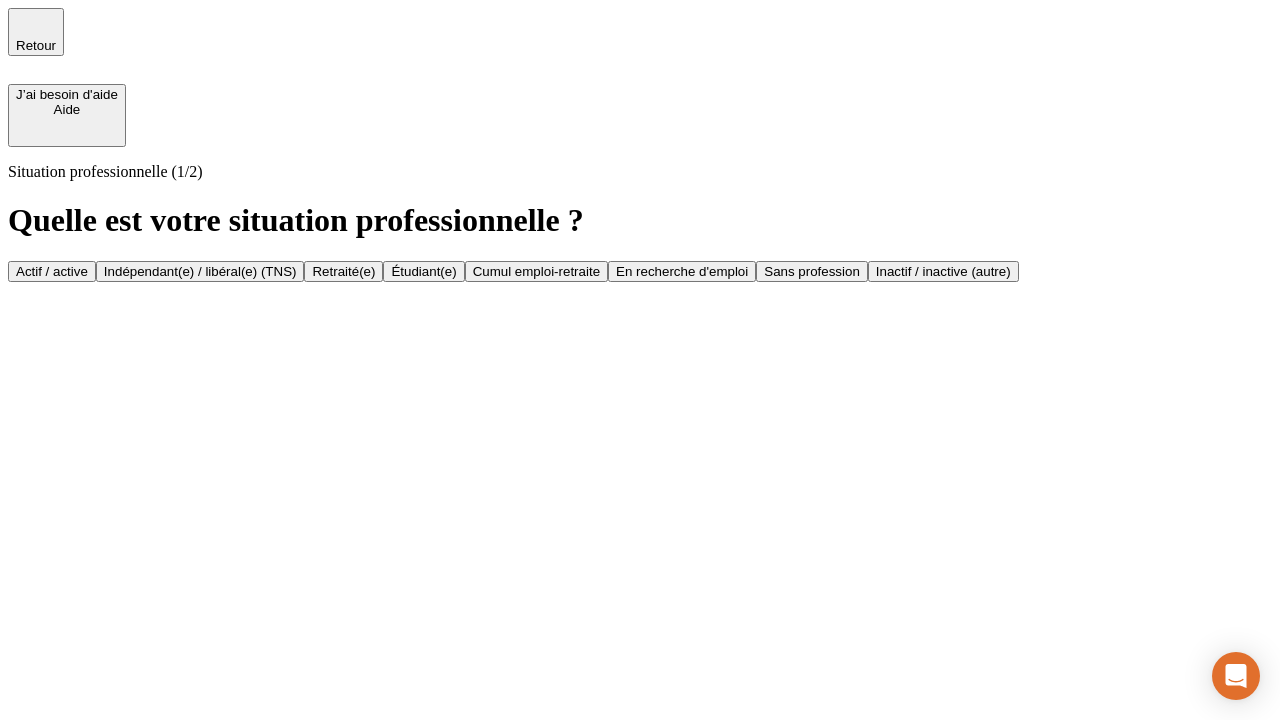 click on "Retraité(e)" at bounding box center (343, 271) 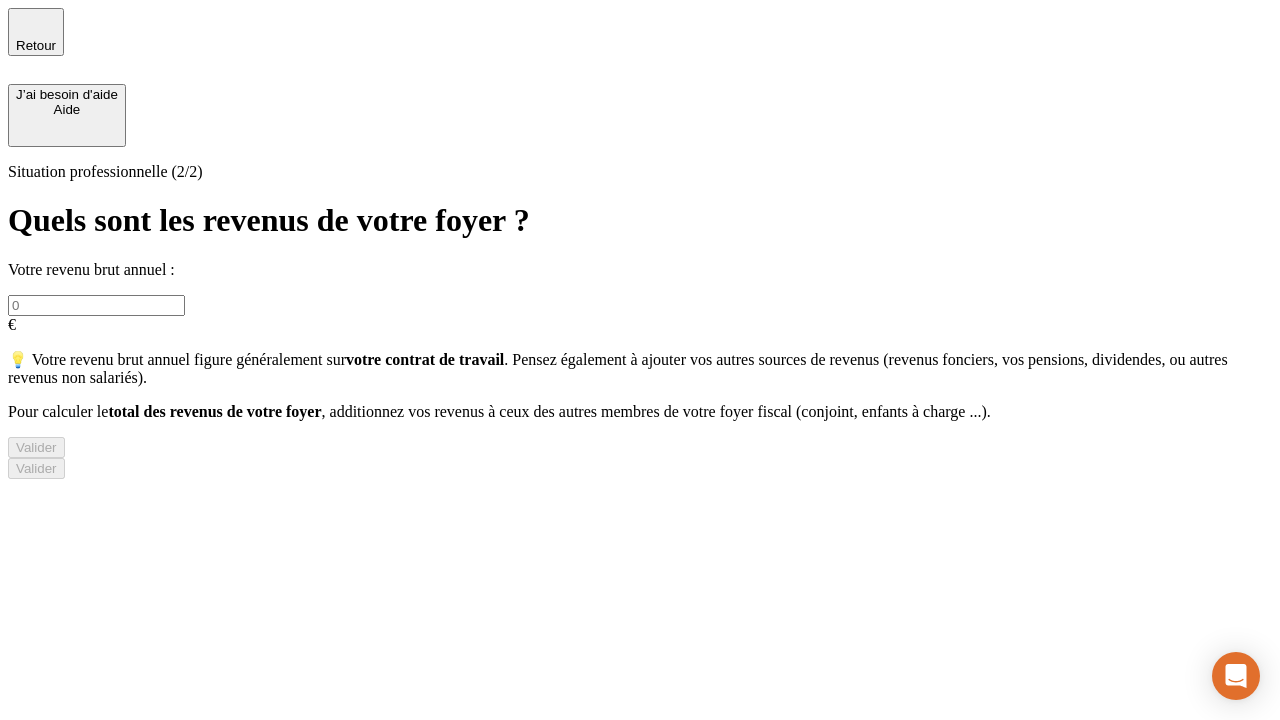 click at bounding box center (96, 305) 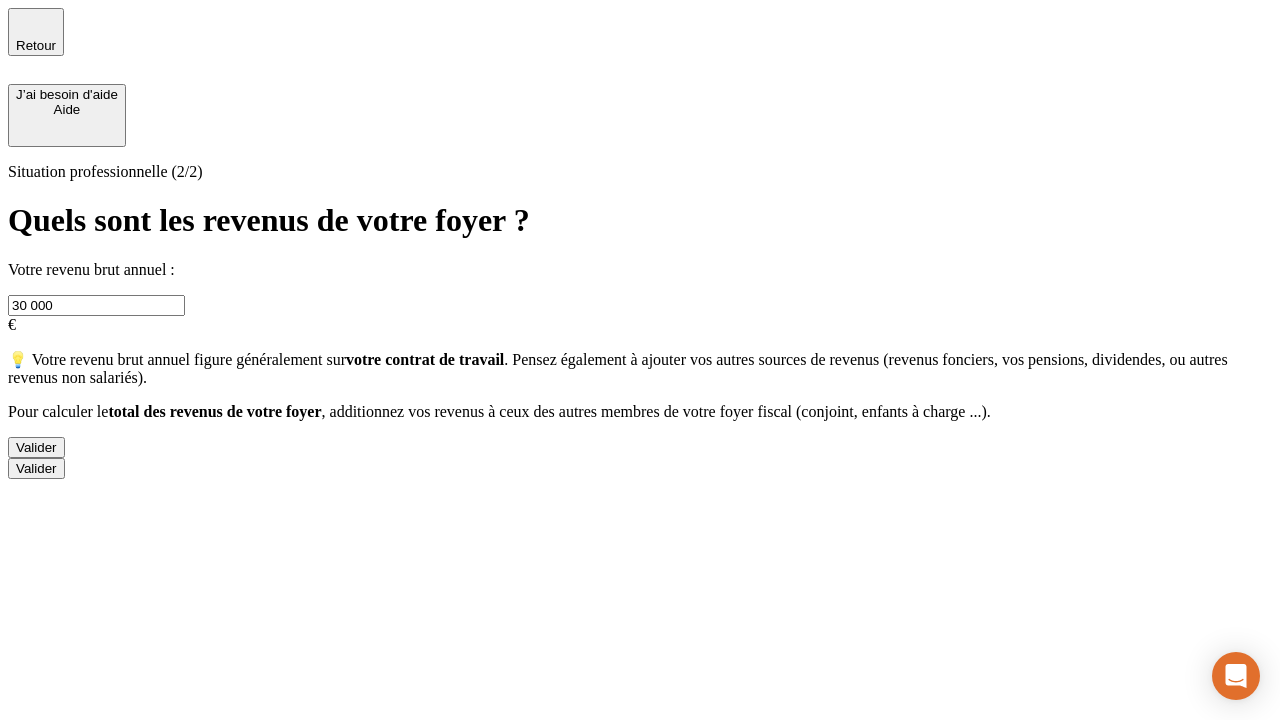 click on "Valider" at bounding box center (36, 447) 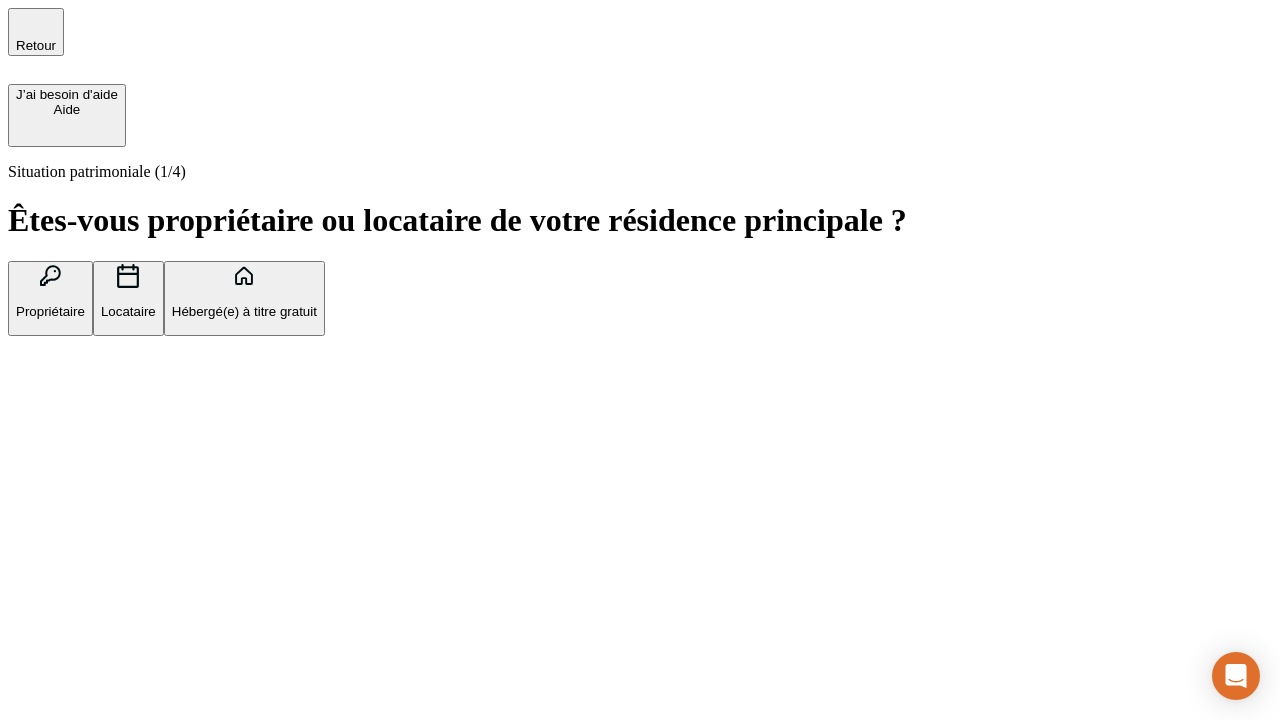 click on "Locataire" at bounding box center [128, 311] 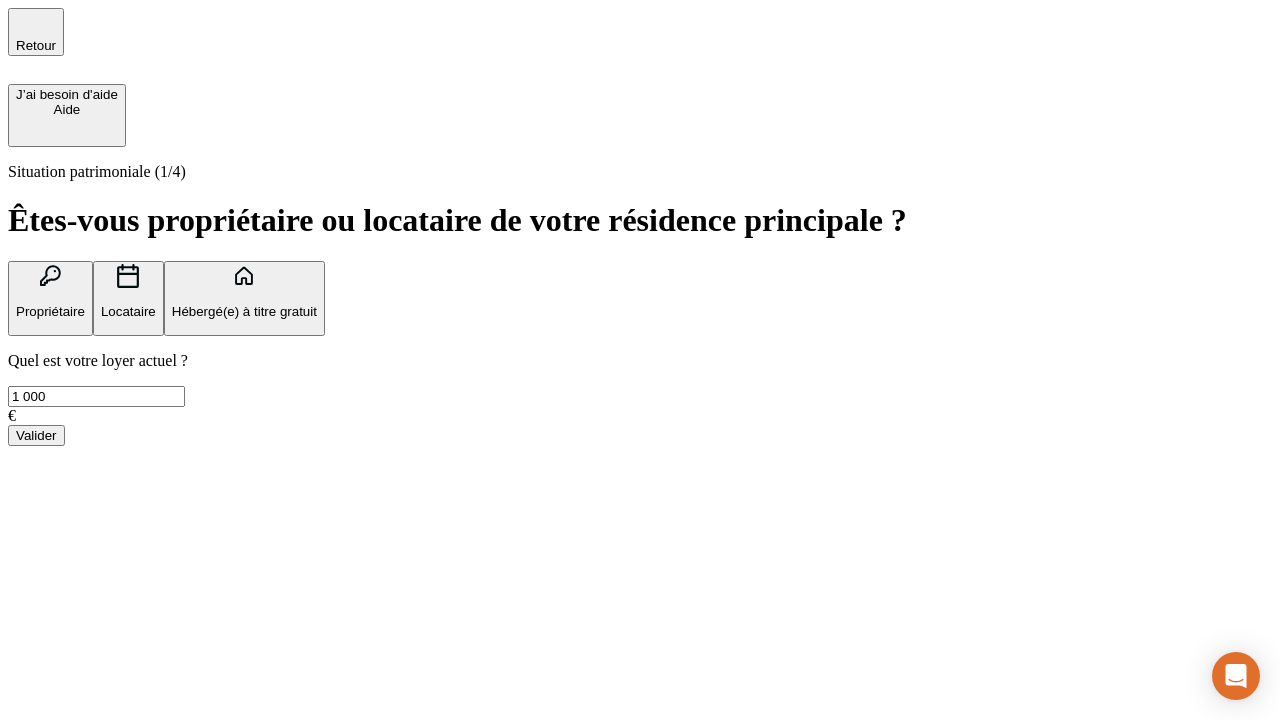 type on "1 000" 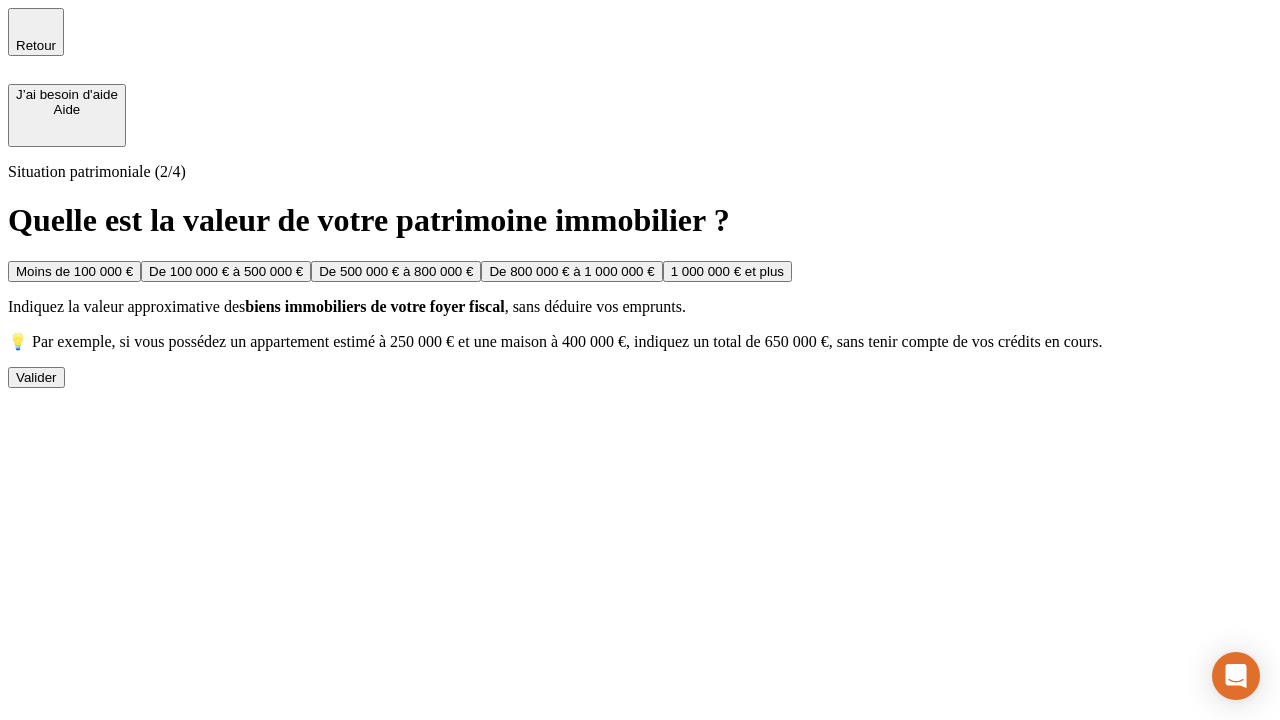 click on "Moins de 100 000 €" at bounding box center [74, 271] 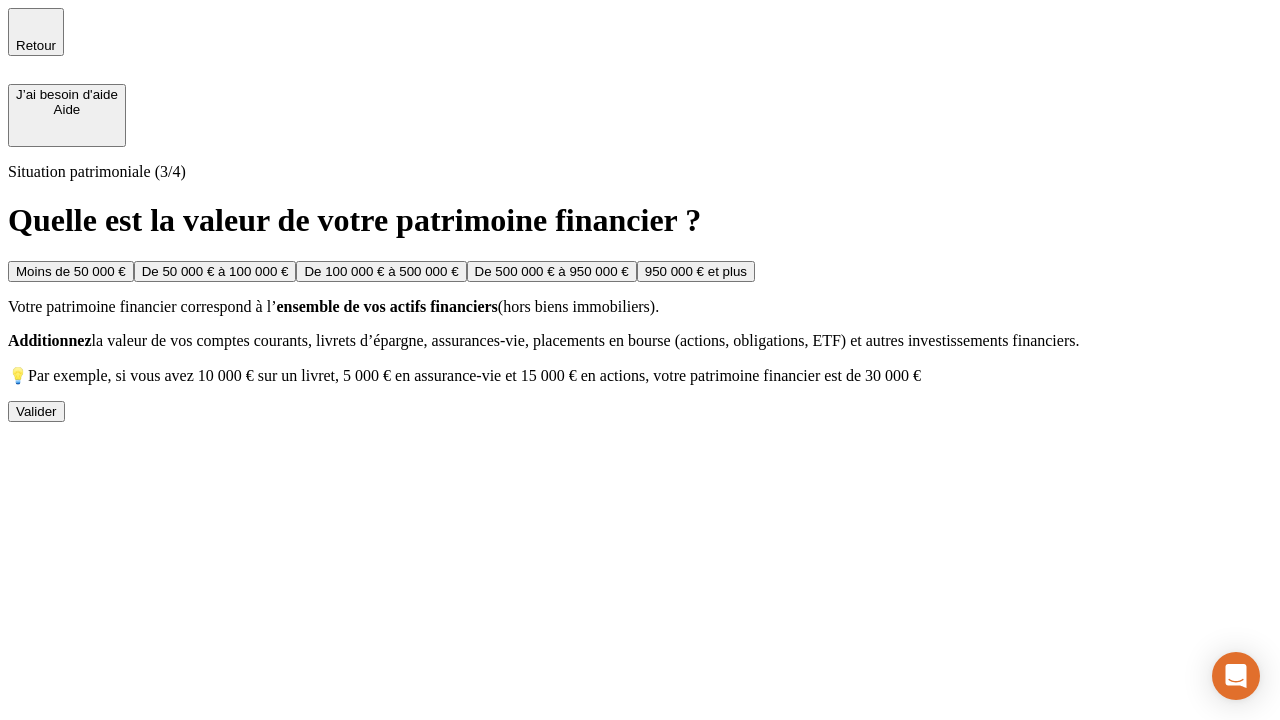 click on "Moins de 50 000 €" at bounding box center (71, 271) 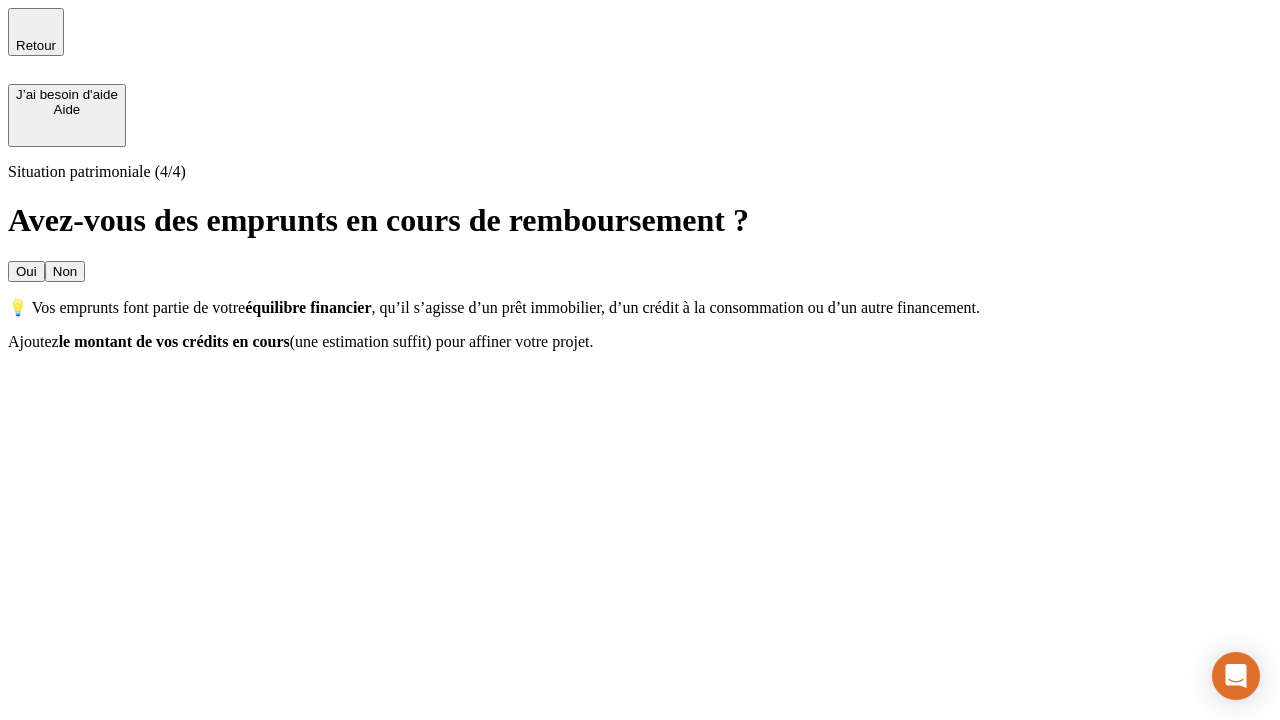 click on "Non" at bounding box center (65, 271) 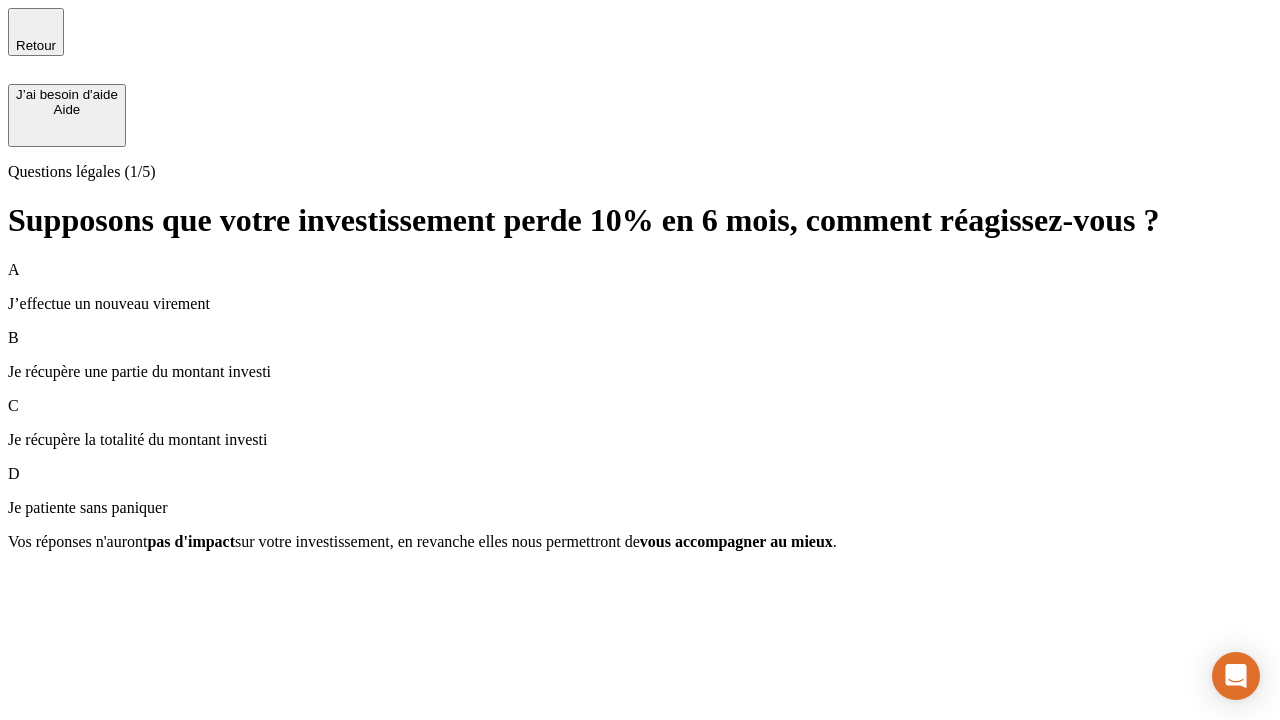 click on "Je récupère une partie du montant investi" at bounding box center (640, 372) 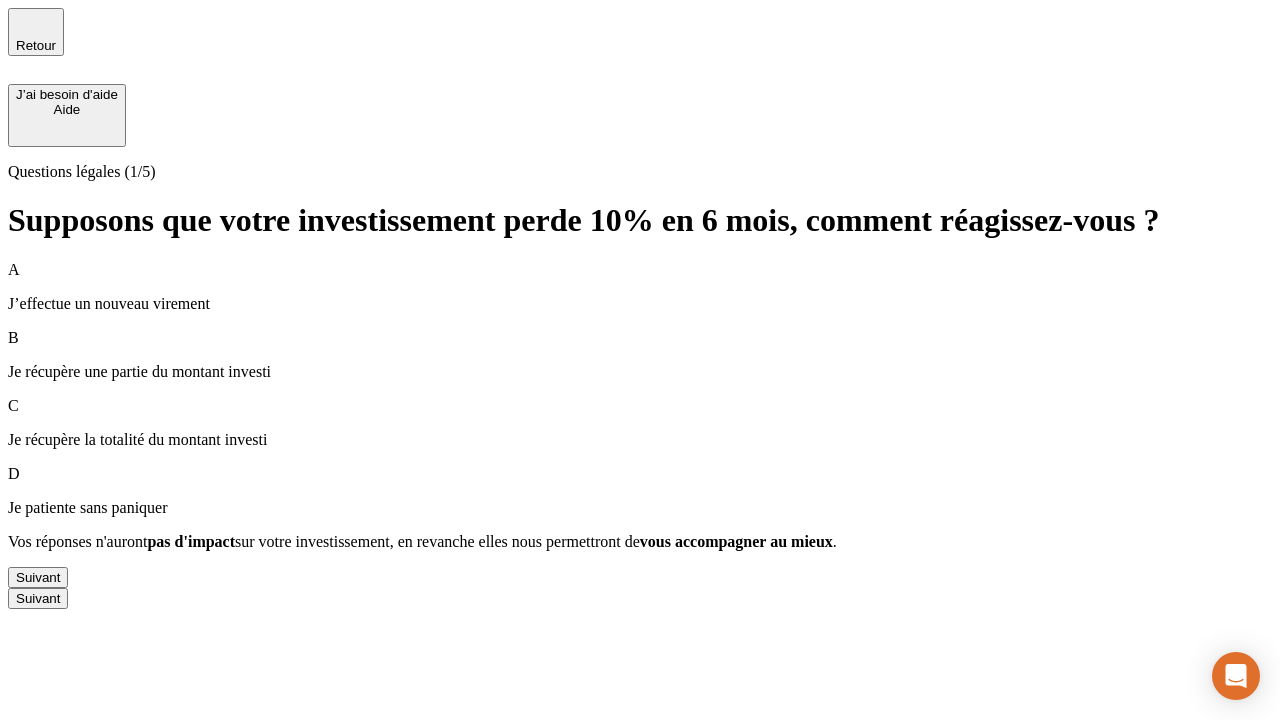 click on "Suivant" at bounding box center (38, 577) 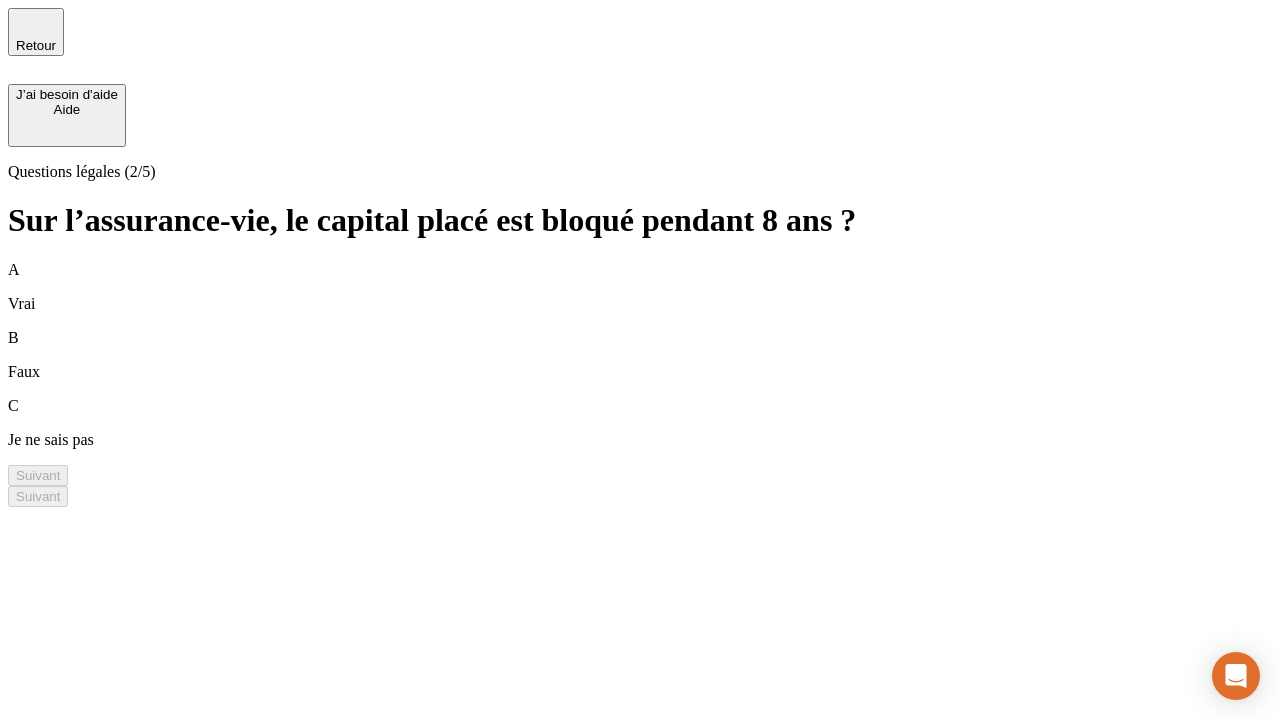 click on "B Faux" at bounding box center (640, 355) 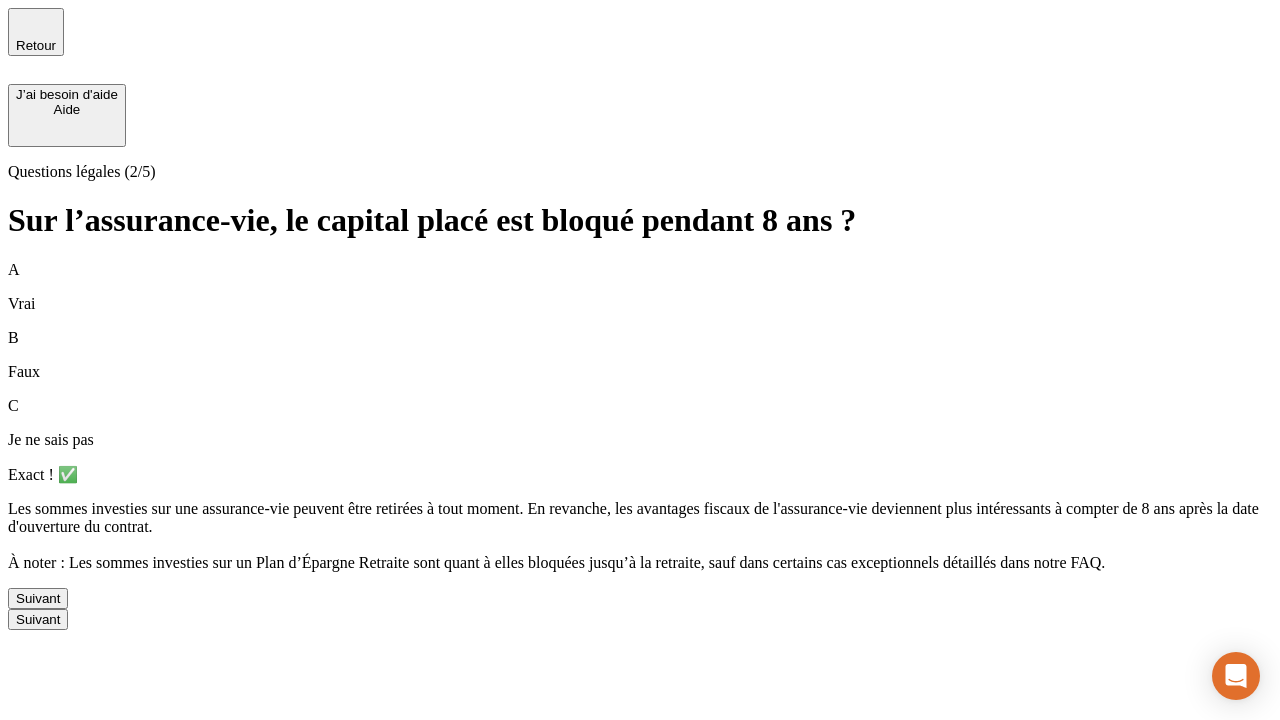 click on "Suivant" at bounding box center [38, 598] 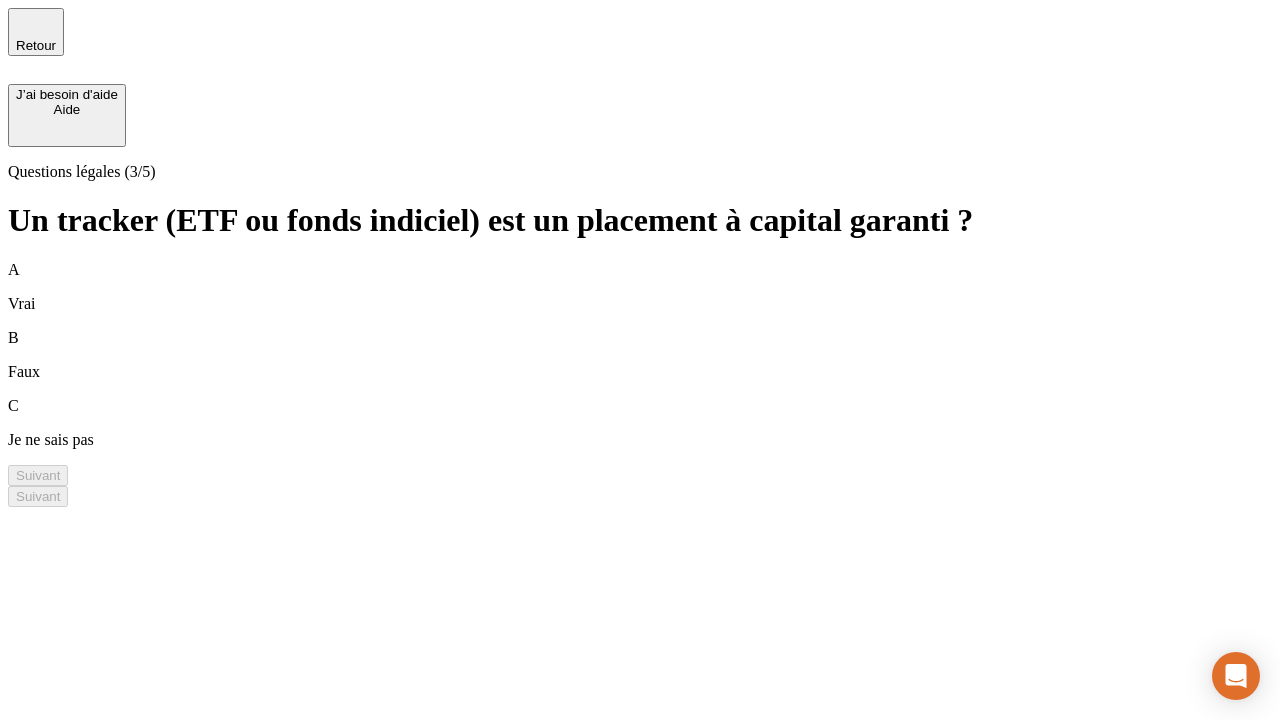 scroll, scrollTop: 0, scrollLeft: 0, axis: both 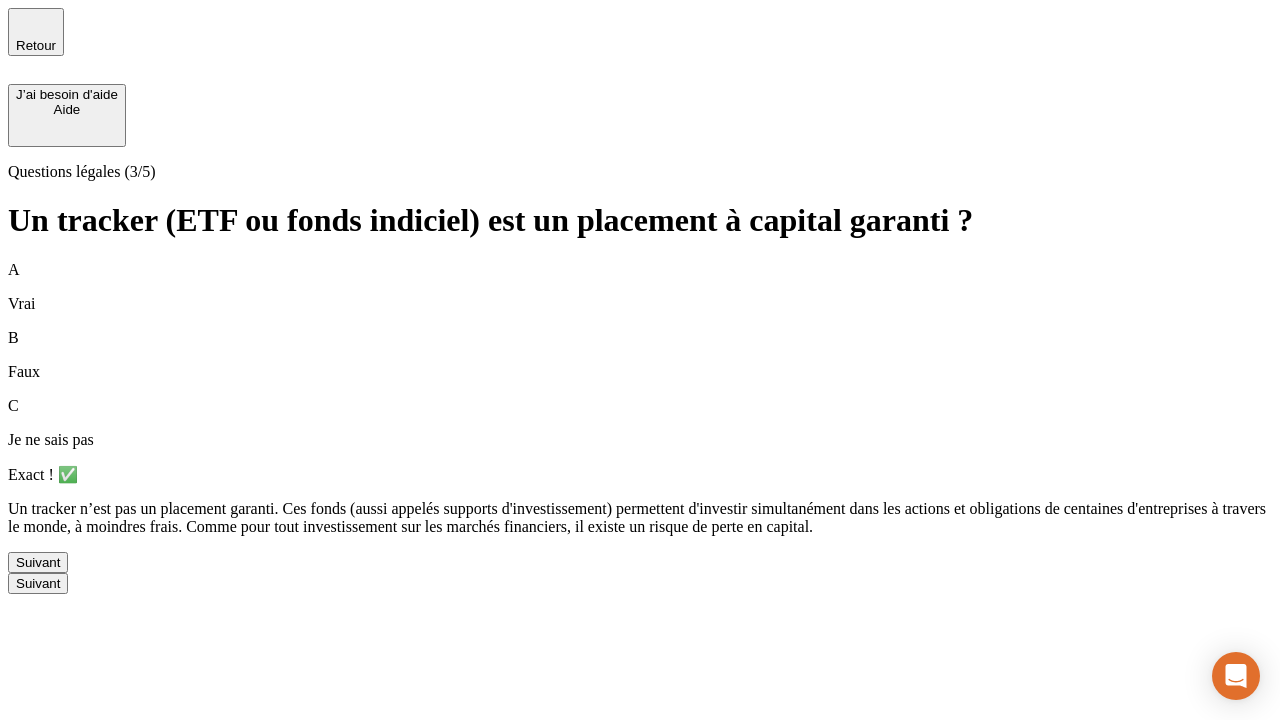 click on "Suivant" at bounding box center (38, 562) 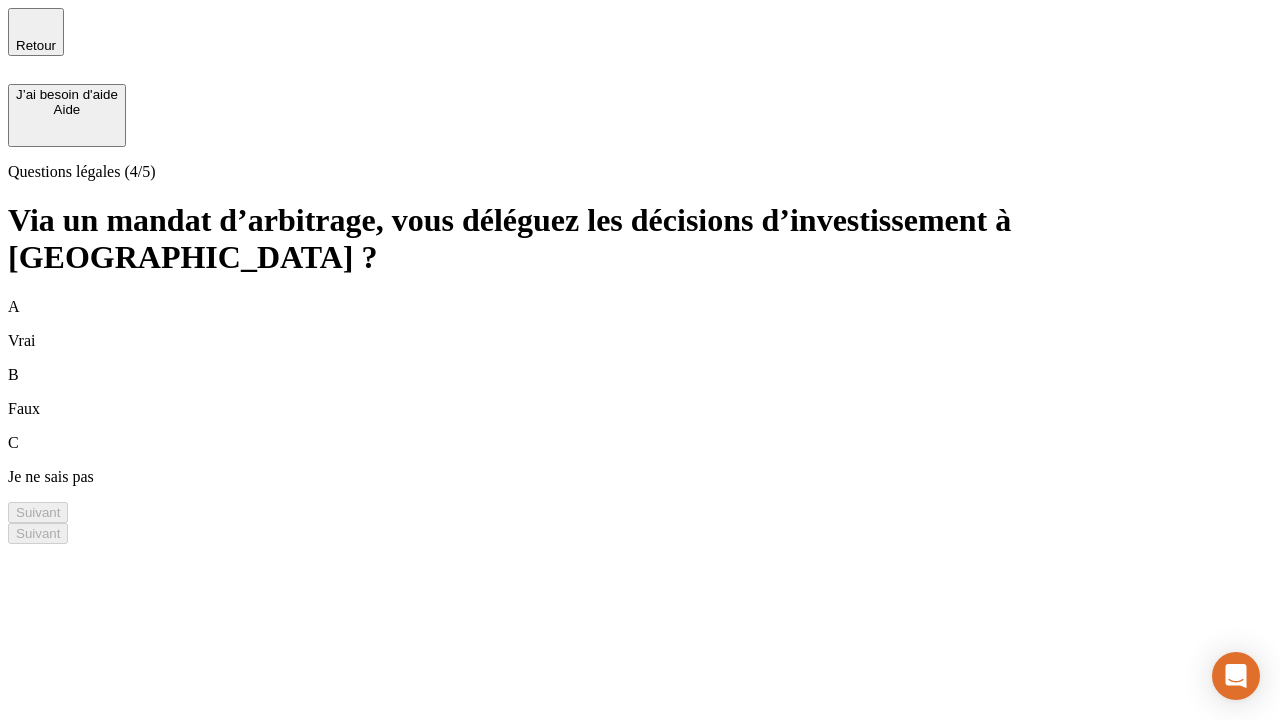 click on "A Vrai" at bounding box center (640, 324) 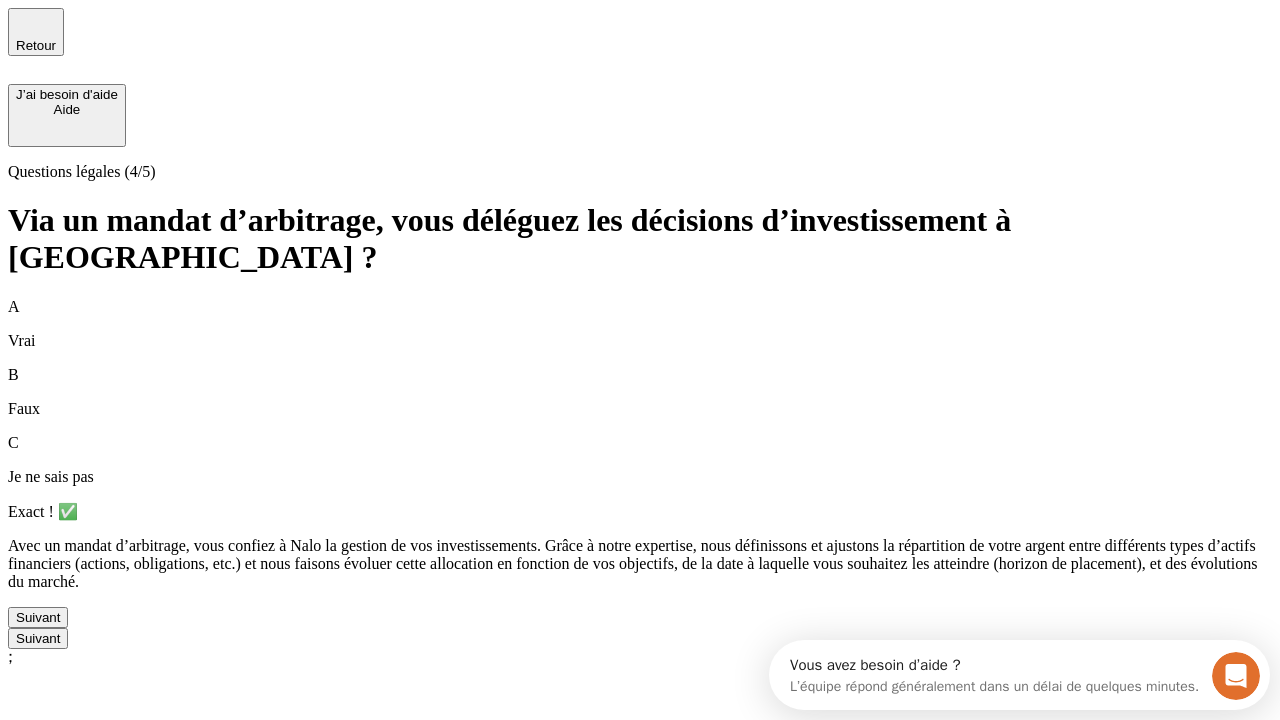 scroll, scrollTop: 0, scrollLeft: 0, axis: both 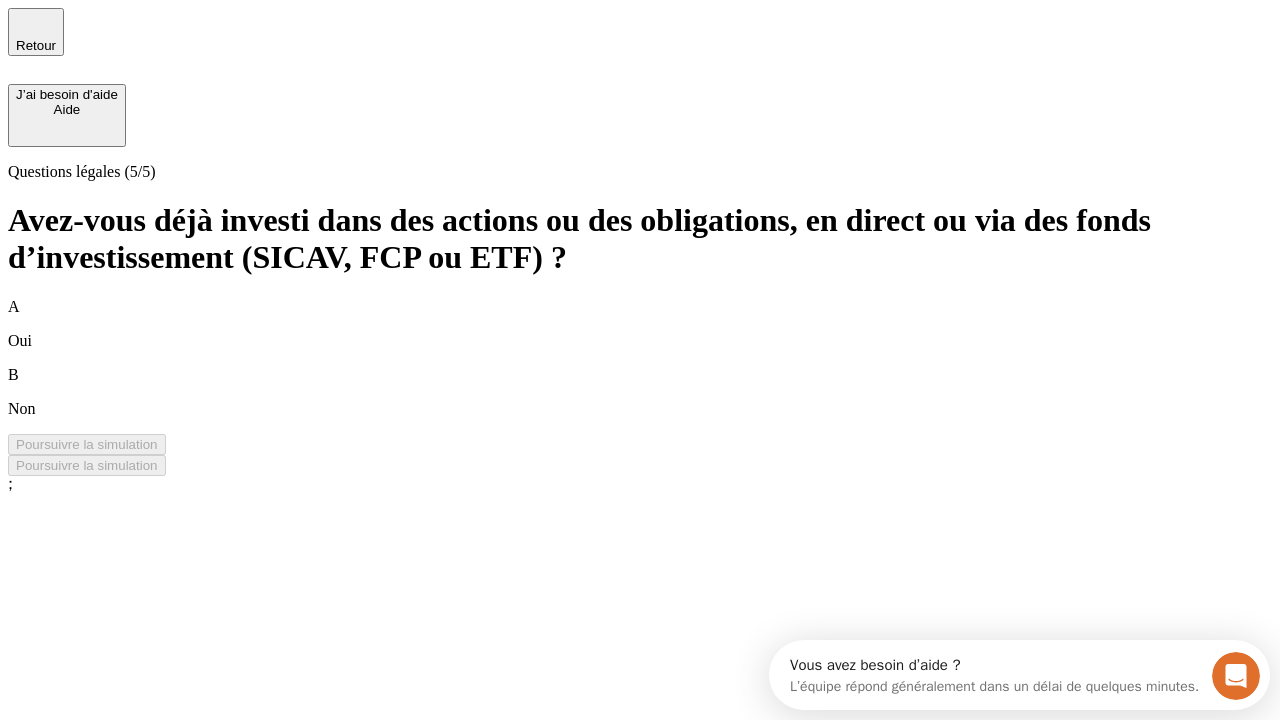 click on "A Oui" at bounding box center (640, 324) 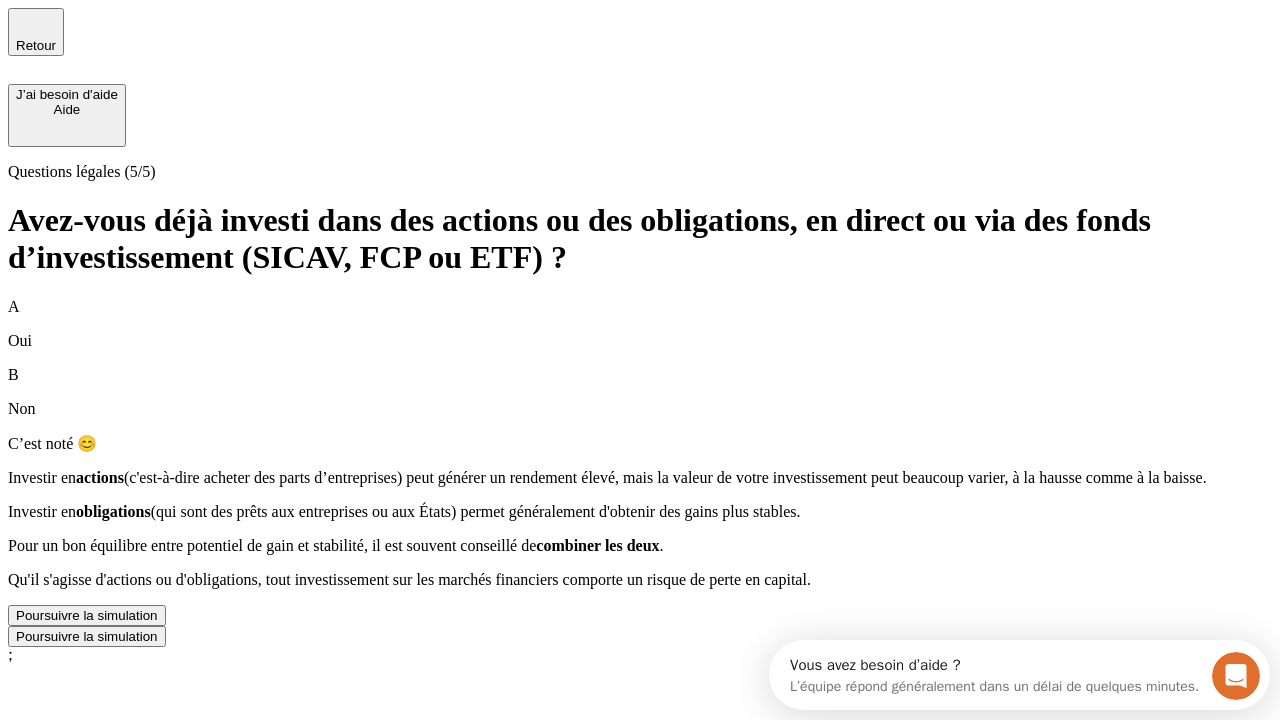 click on "Poursuivre la simulation" at bounding box center [87, 615] 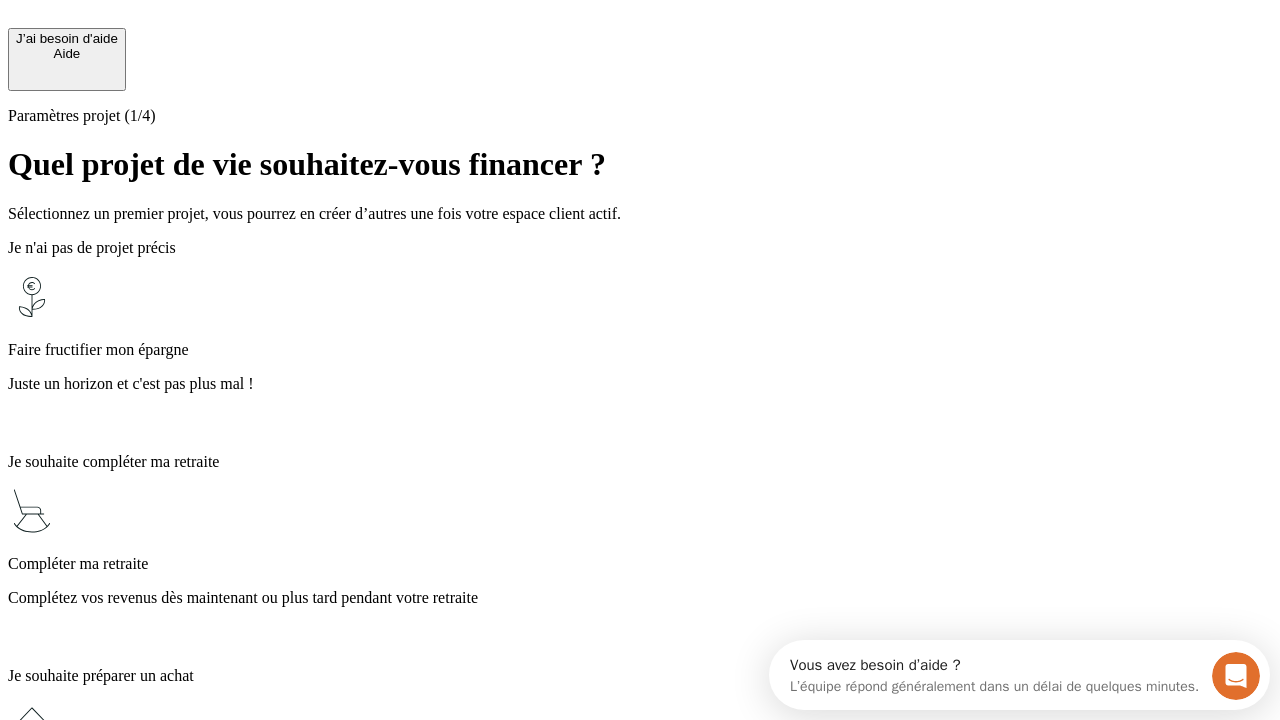 click on "Juste un horizon et c'est pas plus mal !" at bounding box center (640, 384) 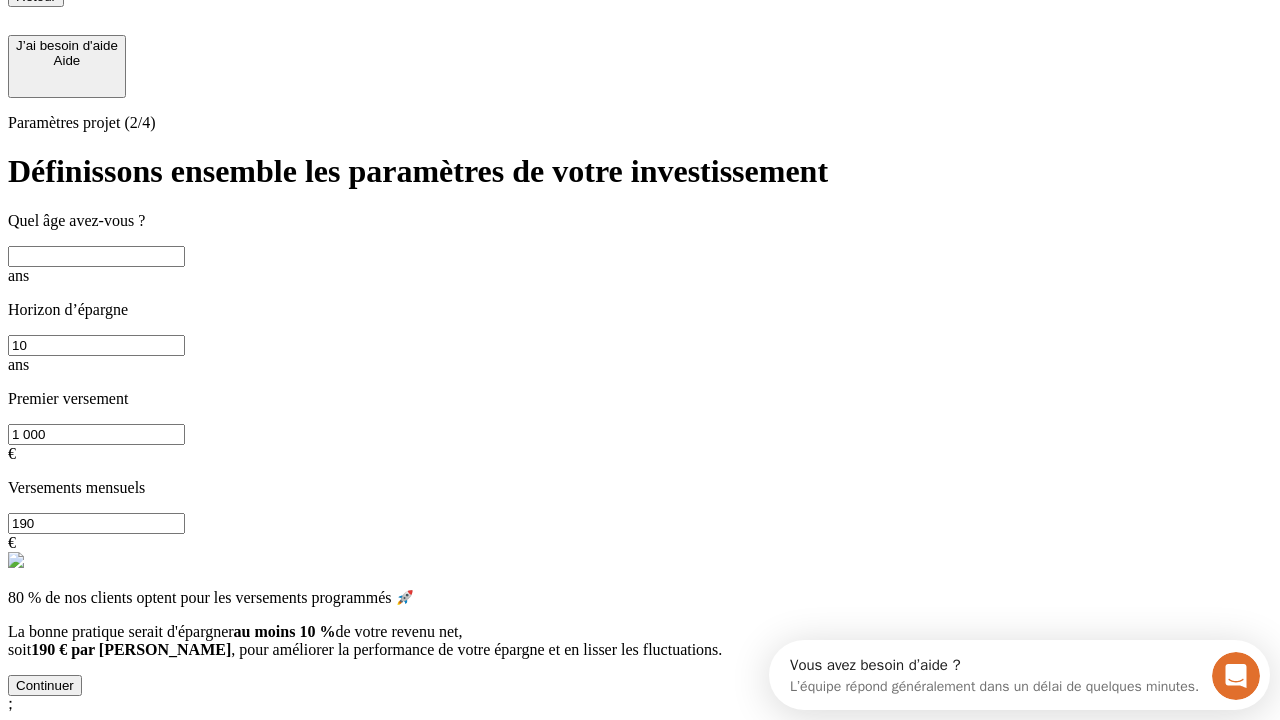 scroll, scrollTop: 30, scrollLeft: 0, axis: vertical 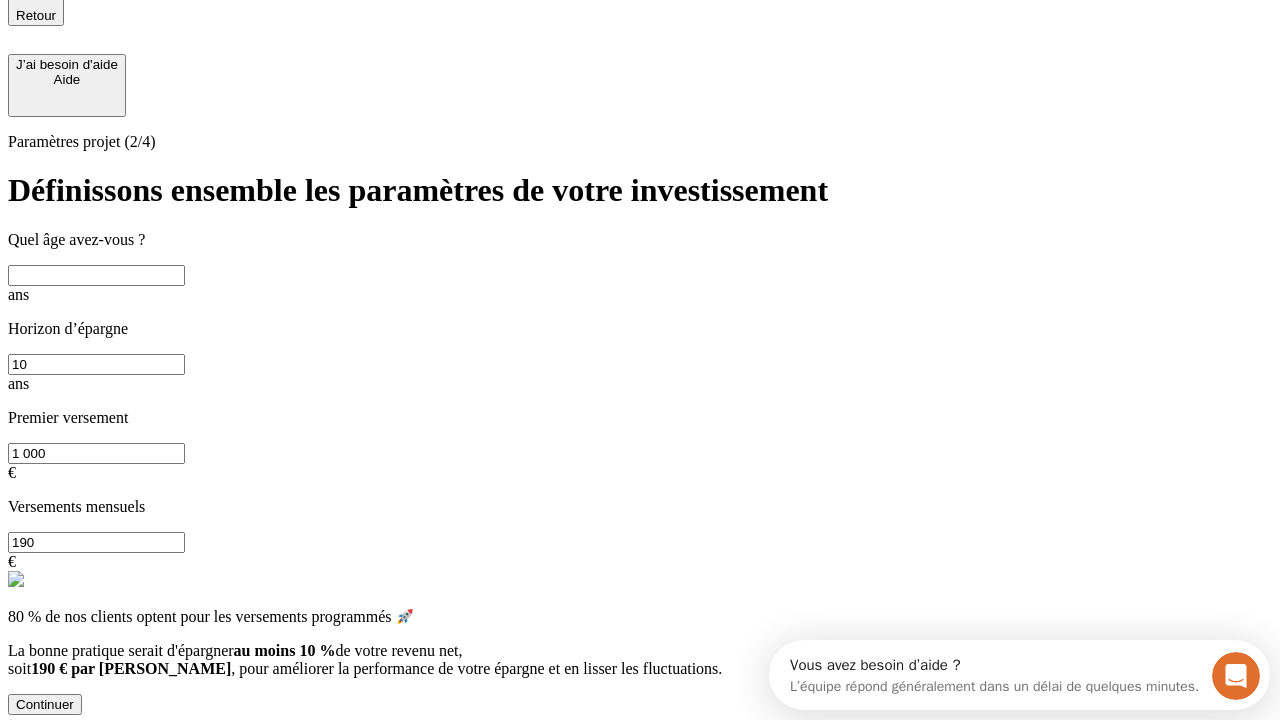 click at bounding box center [96, 275] 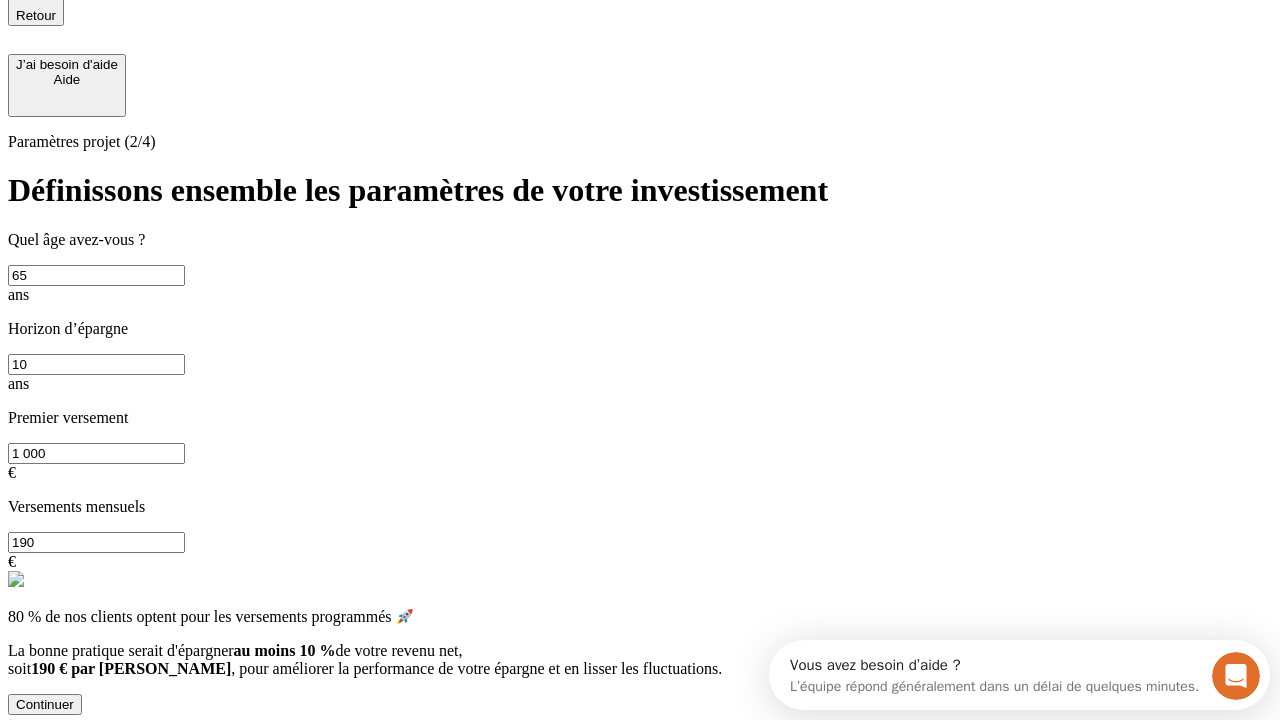type on "65" 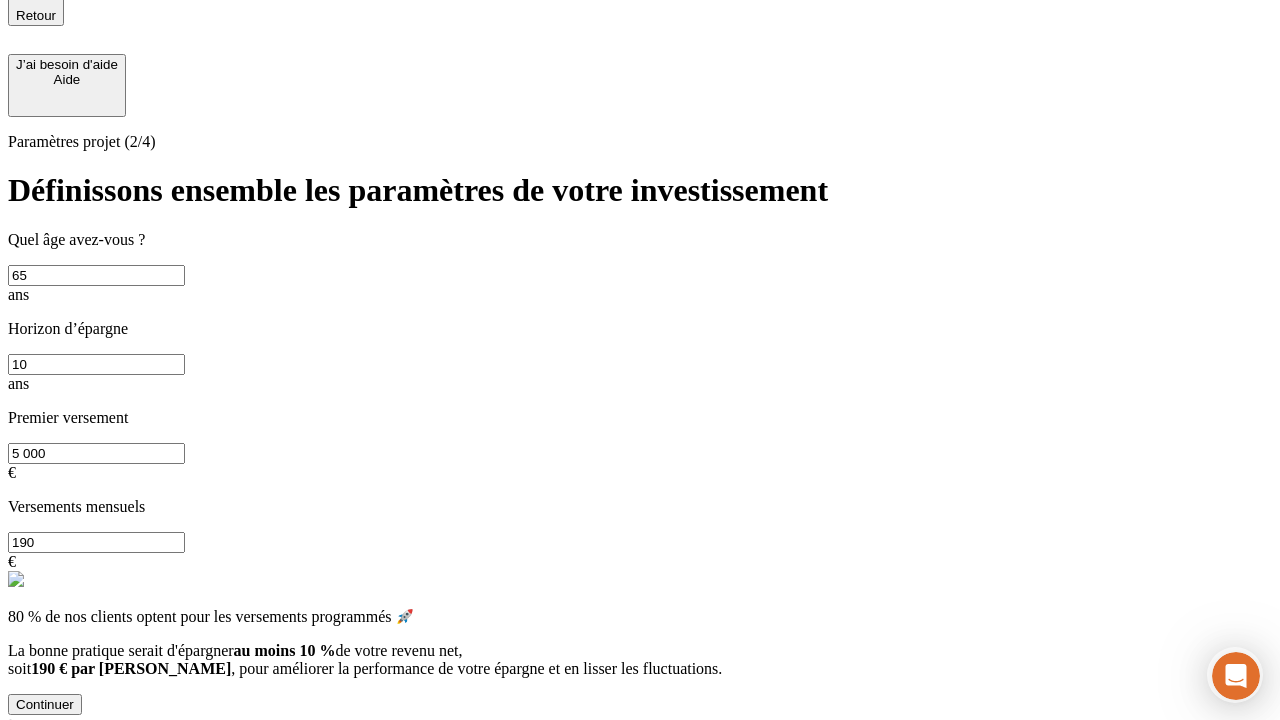 type on "5 000" 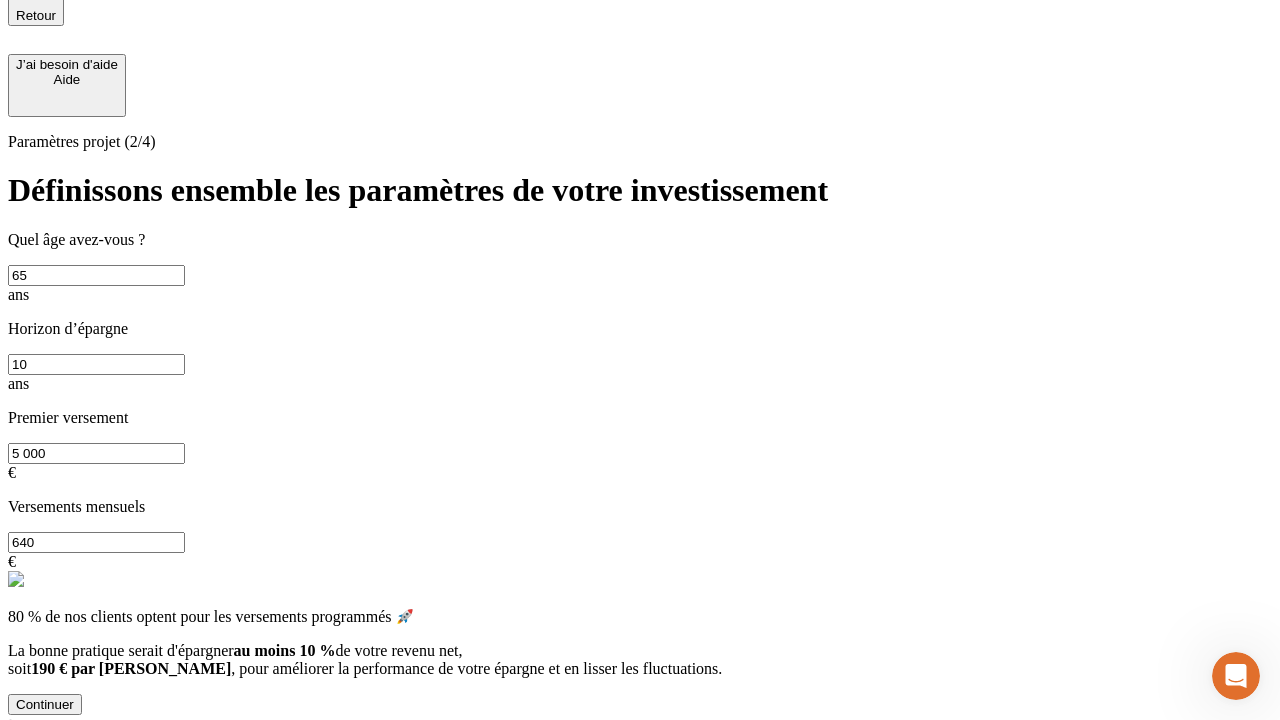 scroll, scrollTop: 12, scrollLeft: 0, axis: vertical 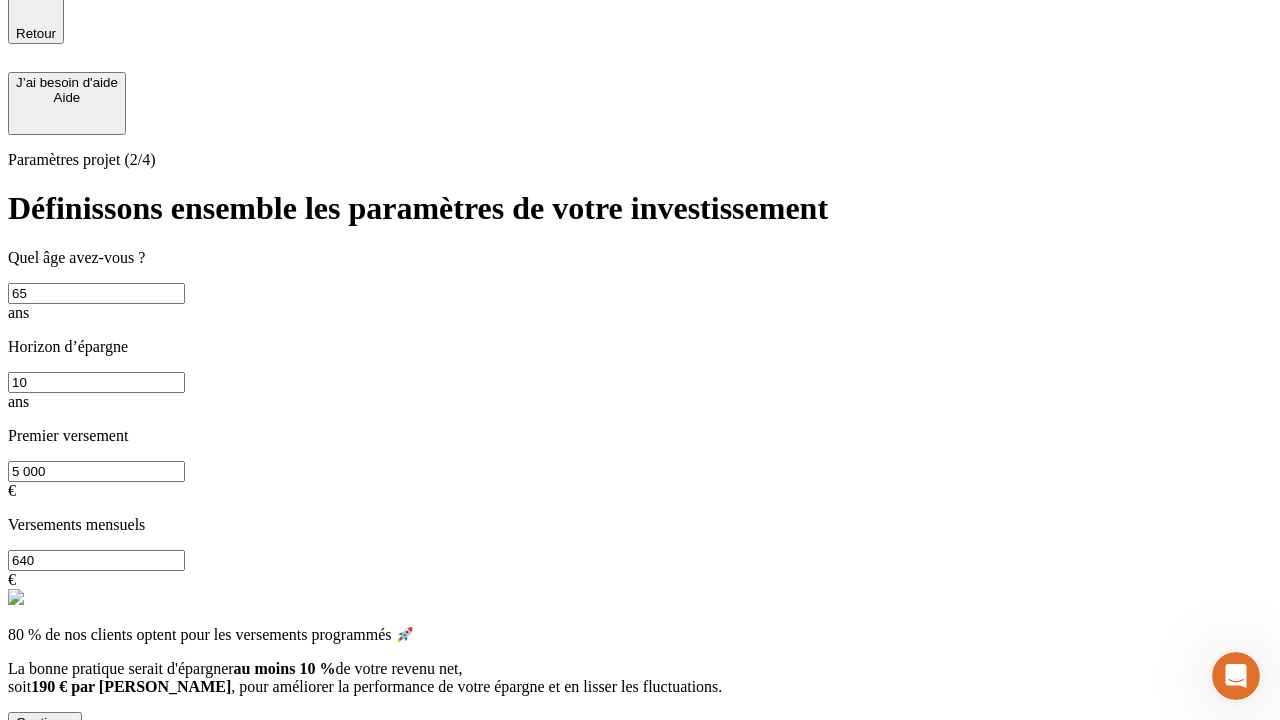 type on "640" 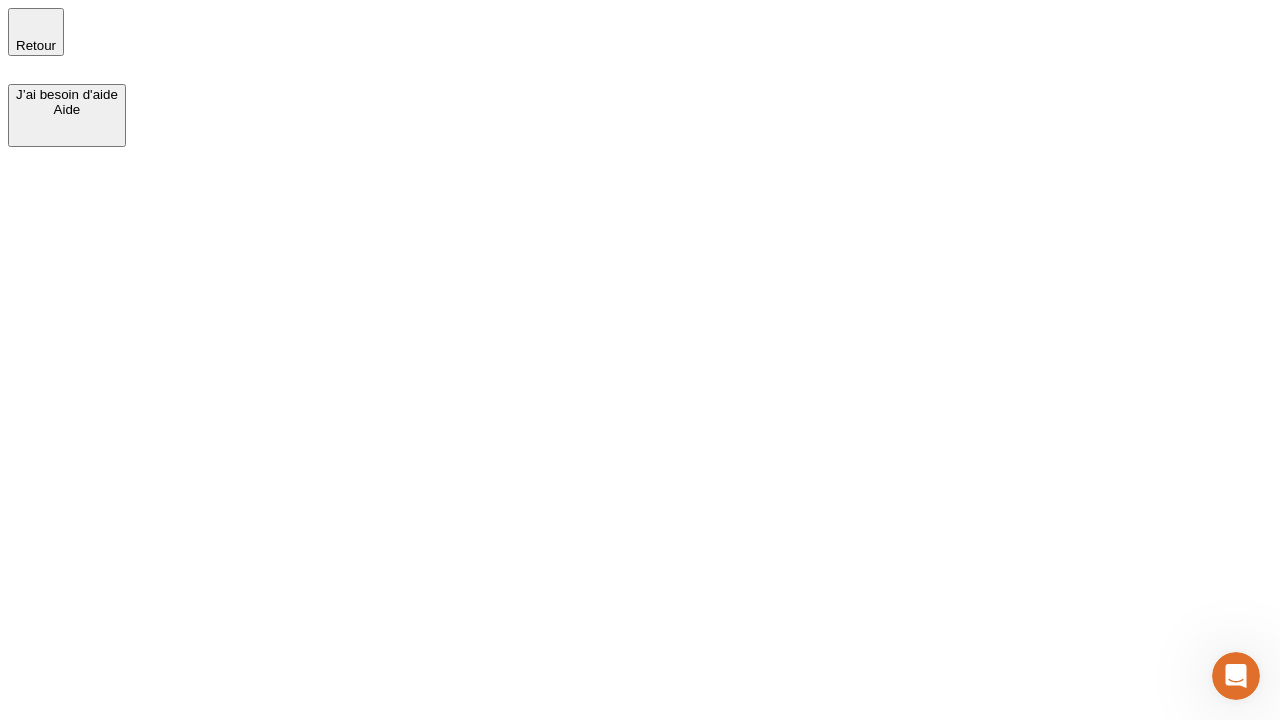 scroll, scrollTop: 0, scrollLeft: 0, axis: both 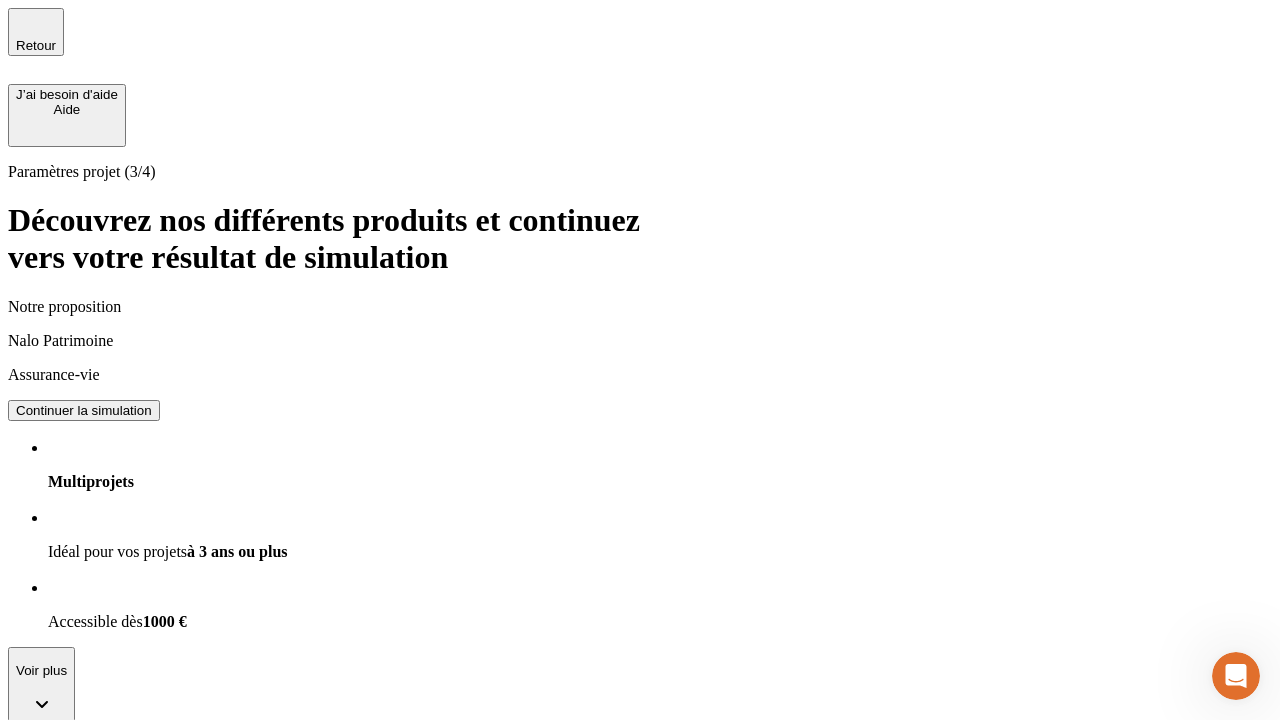 click on "Continuer la simulation" at bounding box center (84, 410) 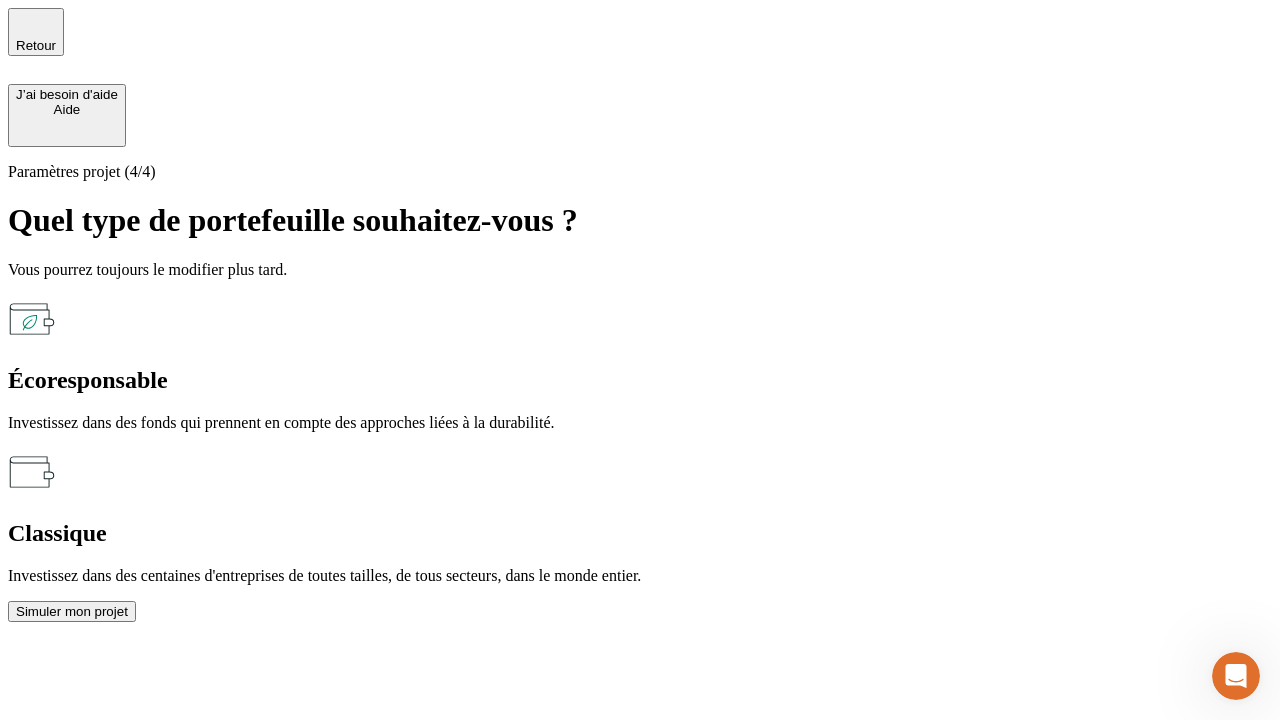 click on "Écoresponsable" at bounding box center [640, 380] 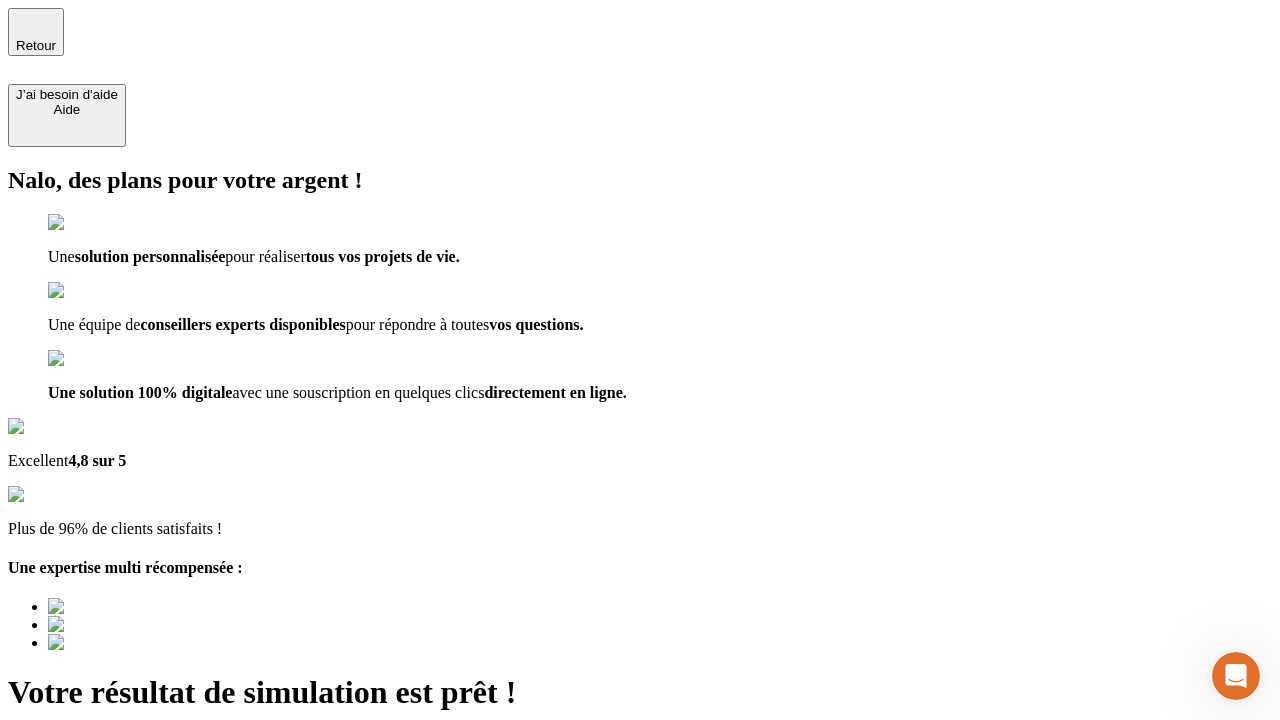 click on "Découvrir ma simulation" at bounding box center [87, 797] 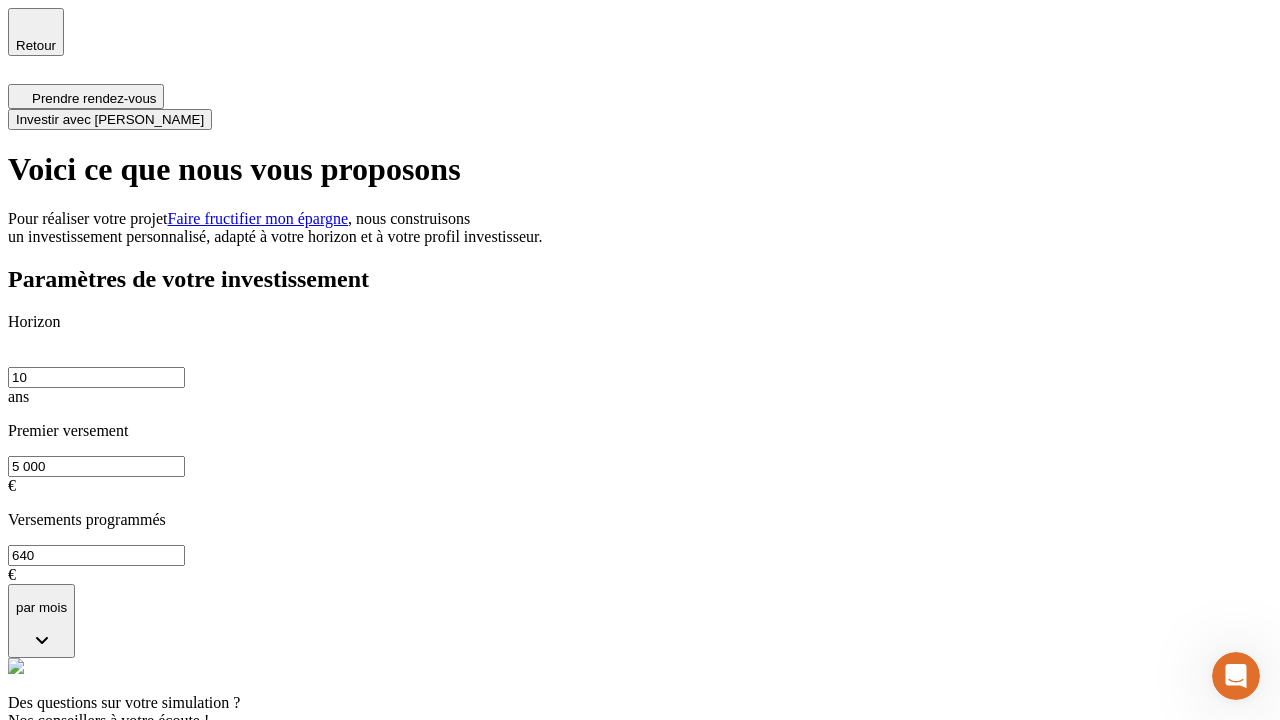 click on "Investir avec [PERSON_NAME]" at bounding box center [110, 119] 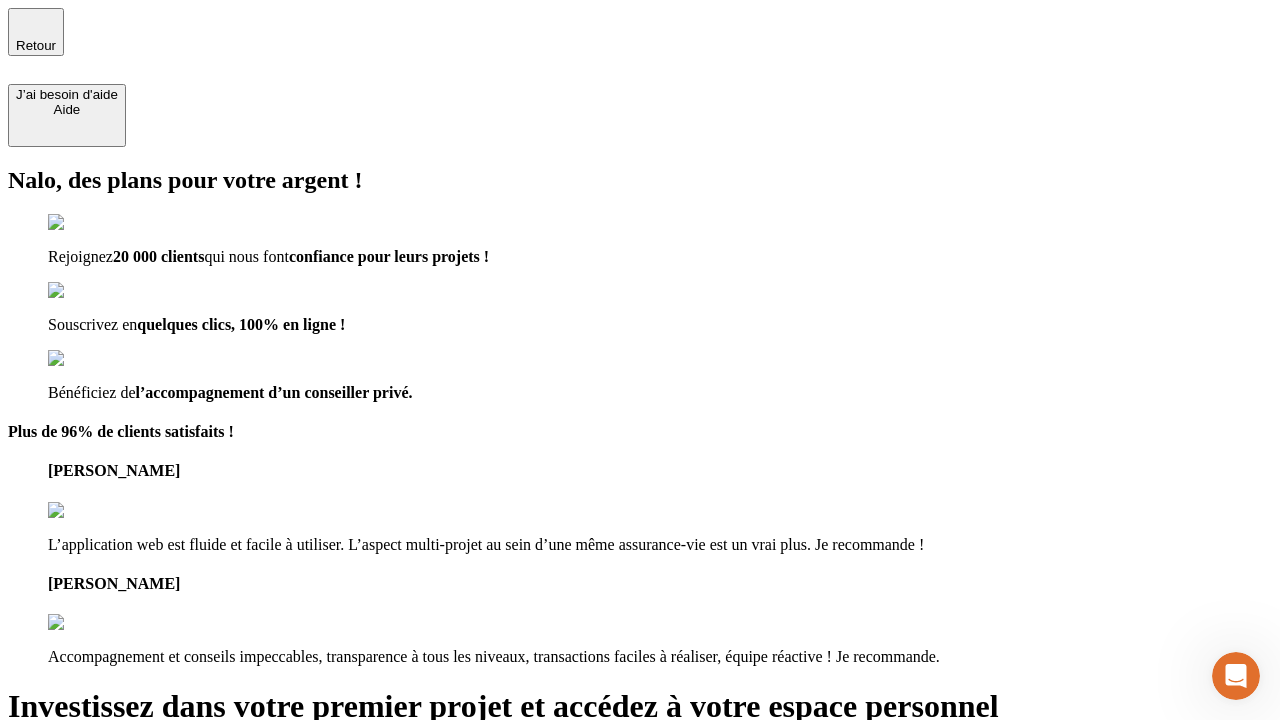 type on "[EMAIL_ADDRESS][DOMAIN_NAME]" 